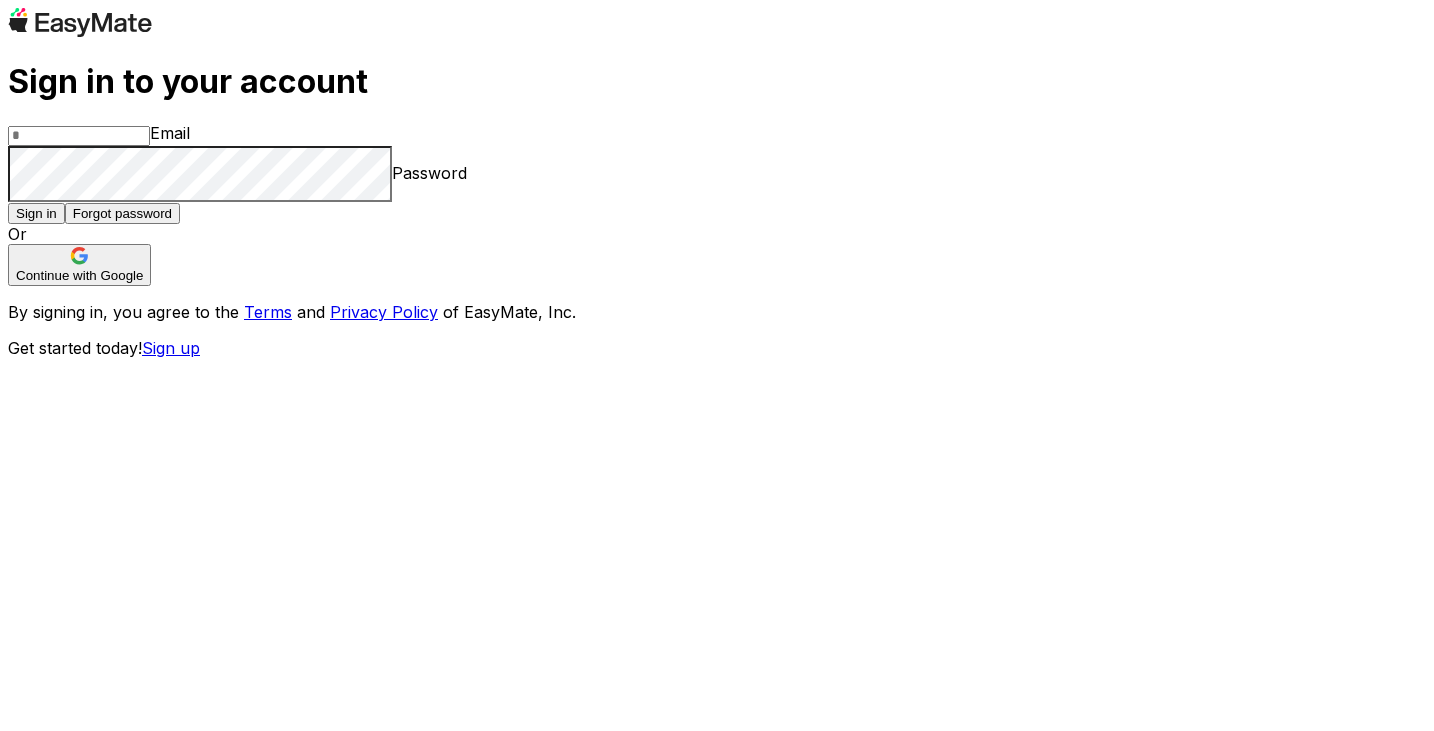 scroll, scrollTop: 0, scrollLeft: 0, axis: both 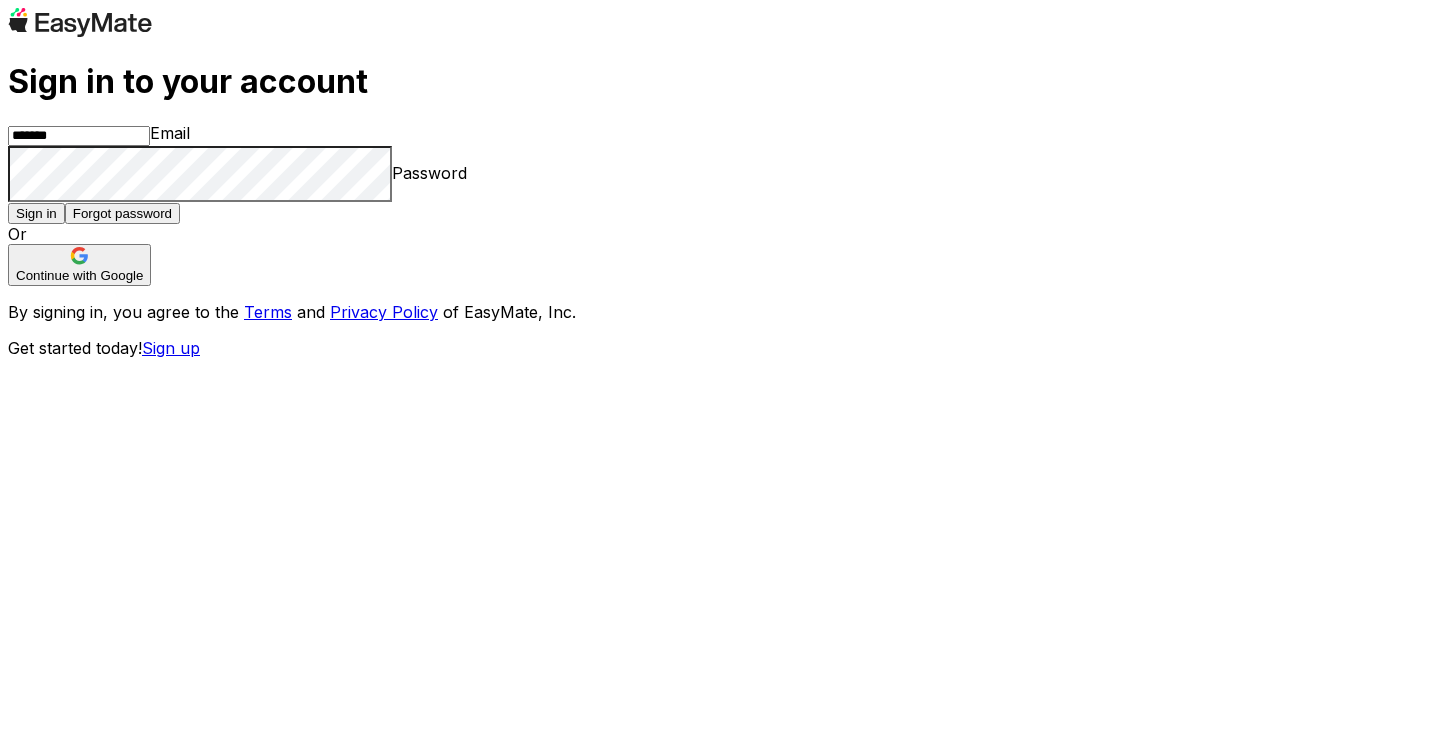 type on "**********" 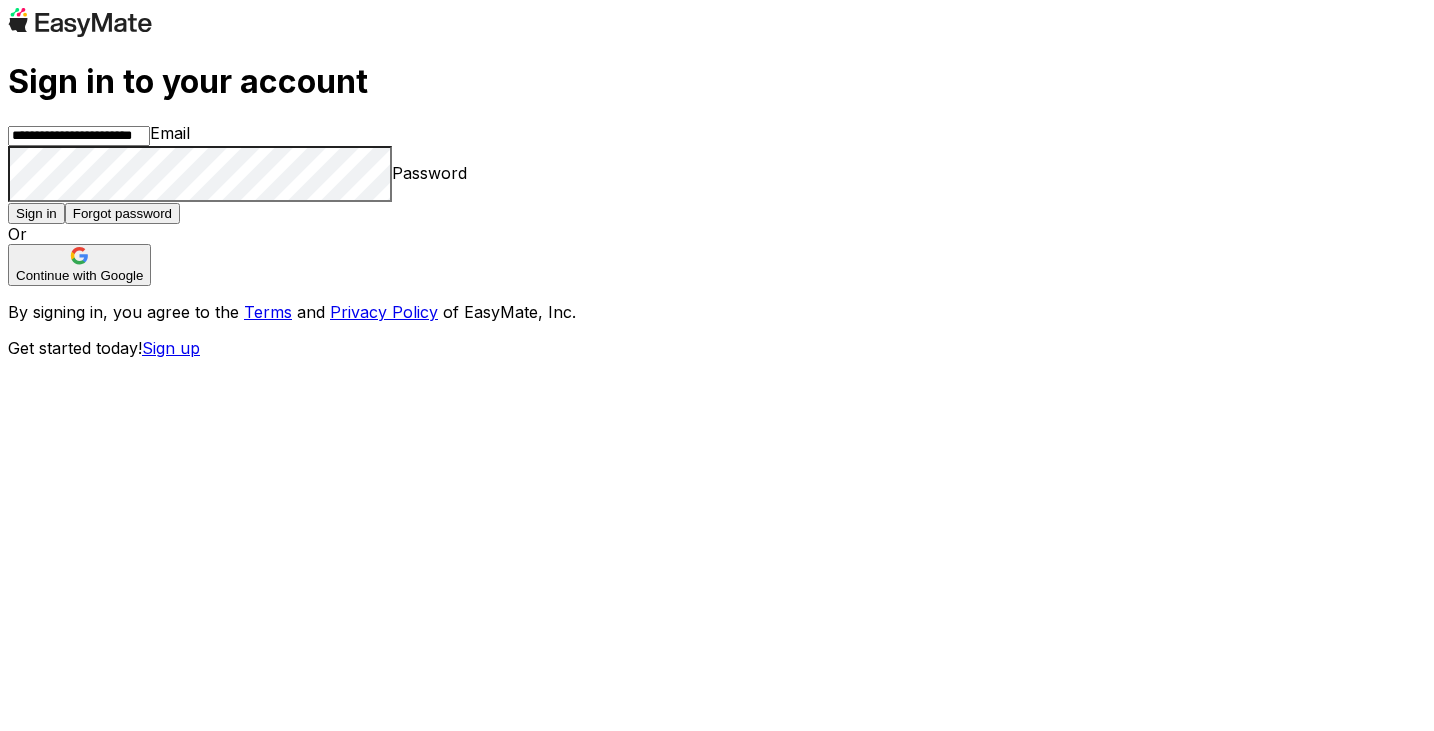 click on "Sign in" at bounding box center (36, 213) 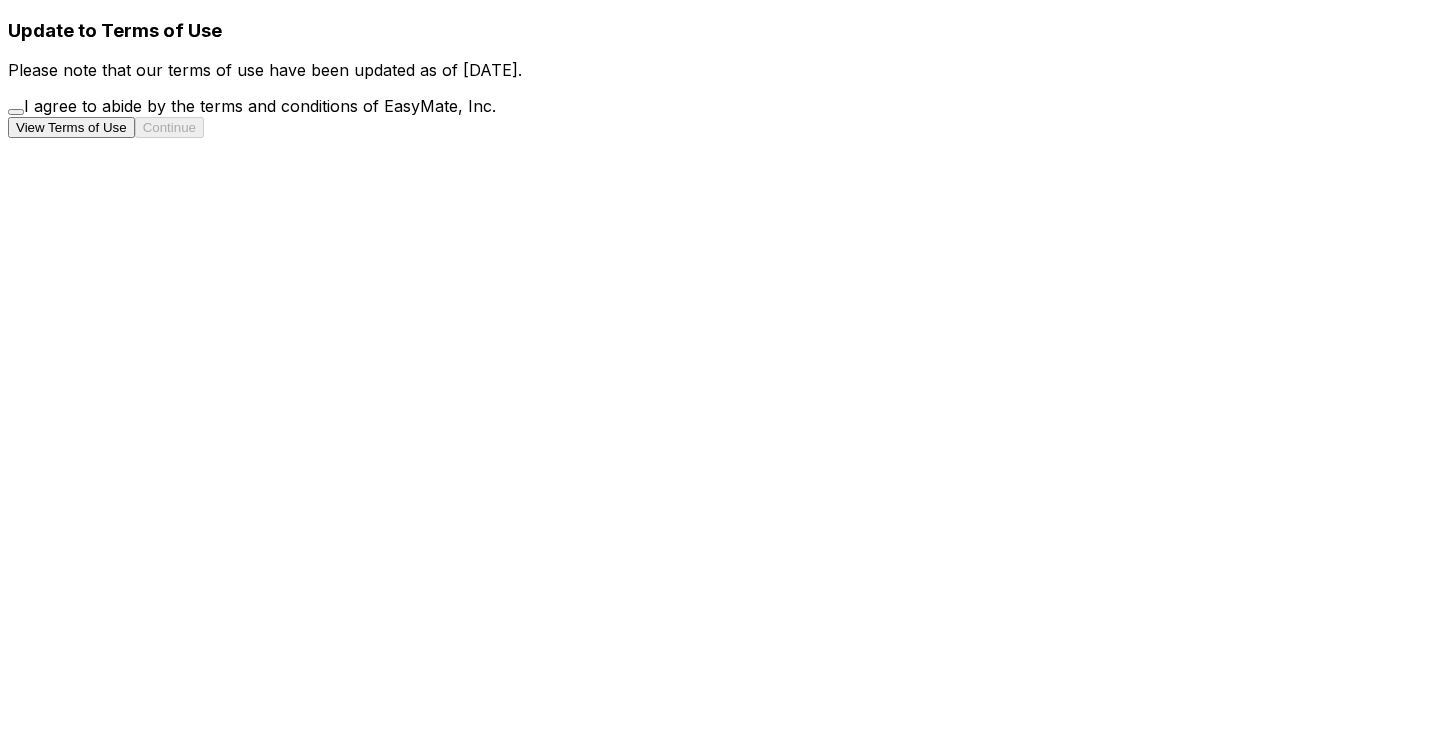 click on "View Terms of Use Continue" at bounding box center [720, 127] 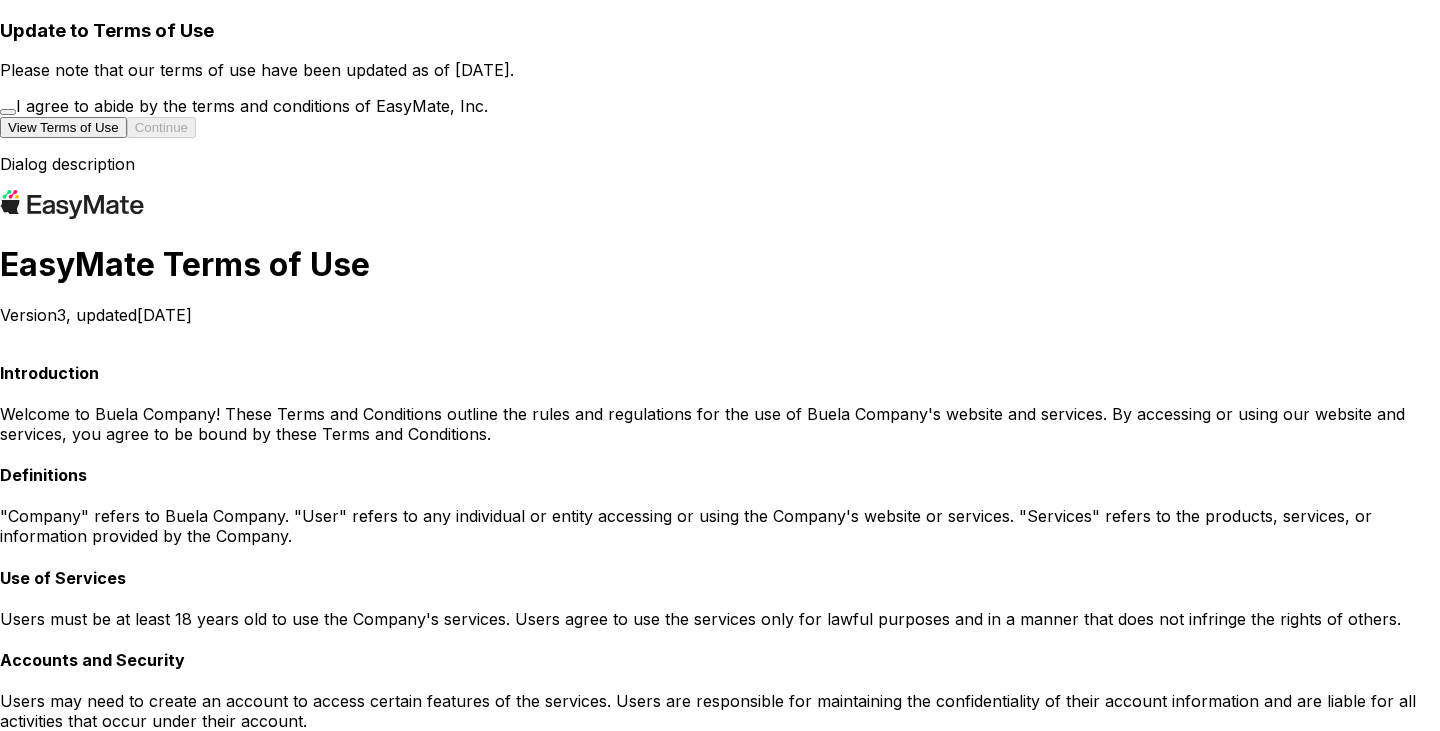 click at bounding box center (12, 1600) 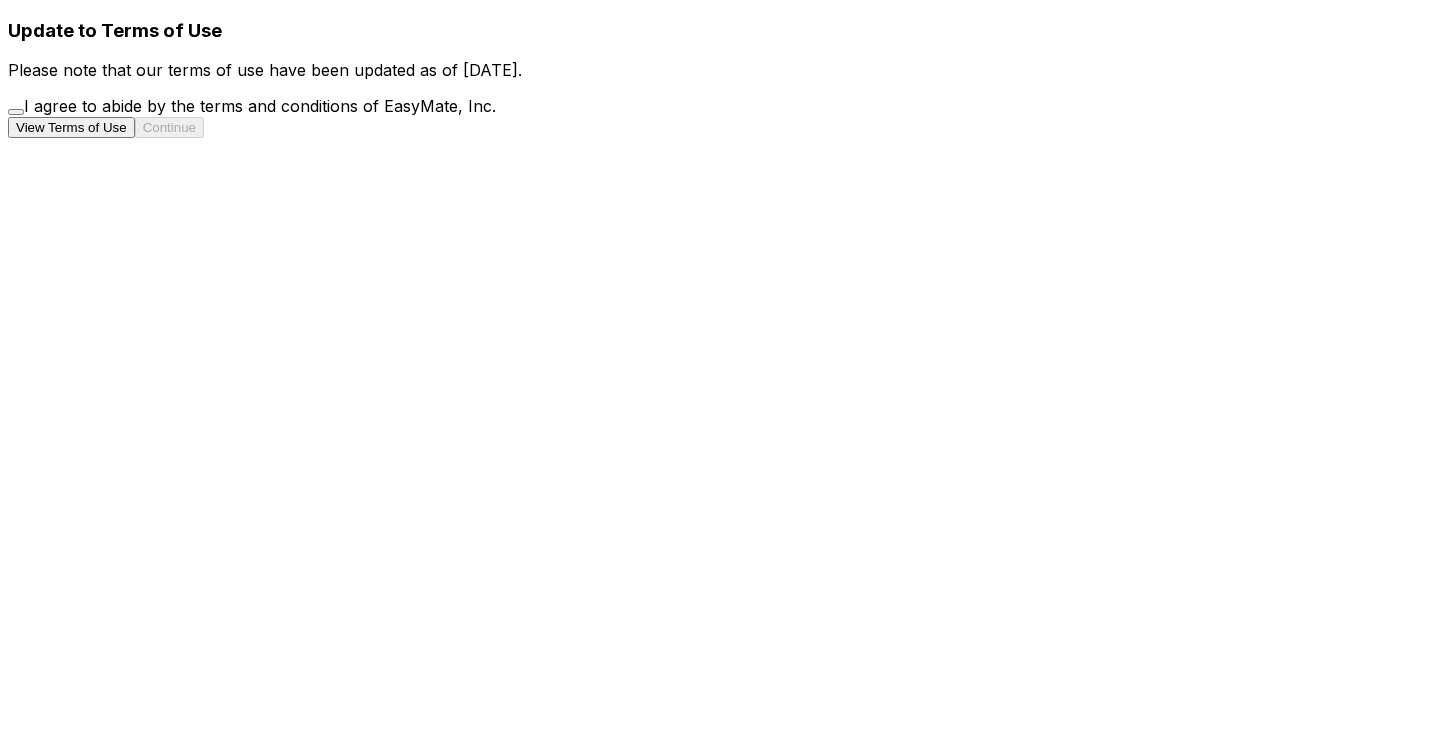 click on "View Terms of Use Continue" at bounding box center (720, 127) 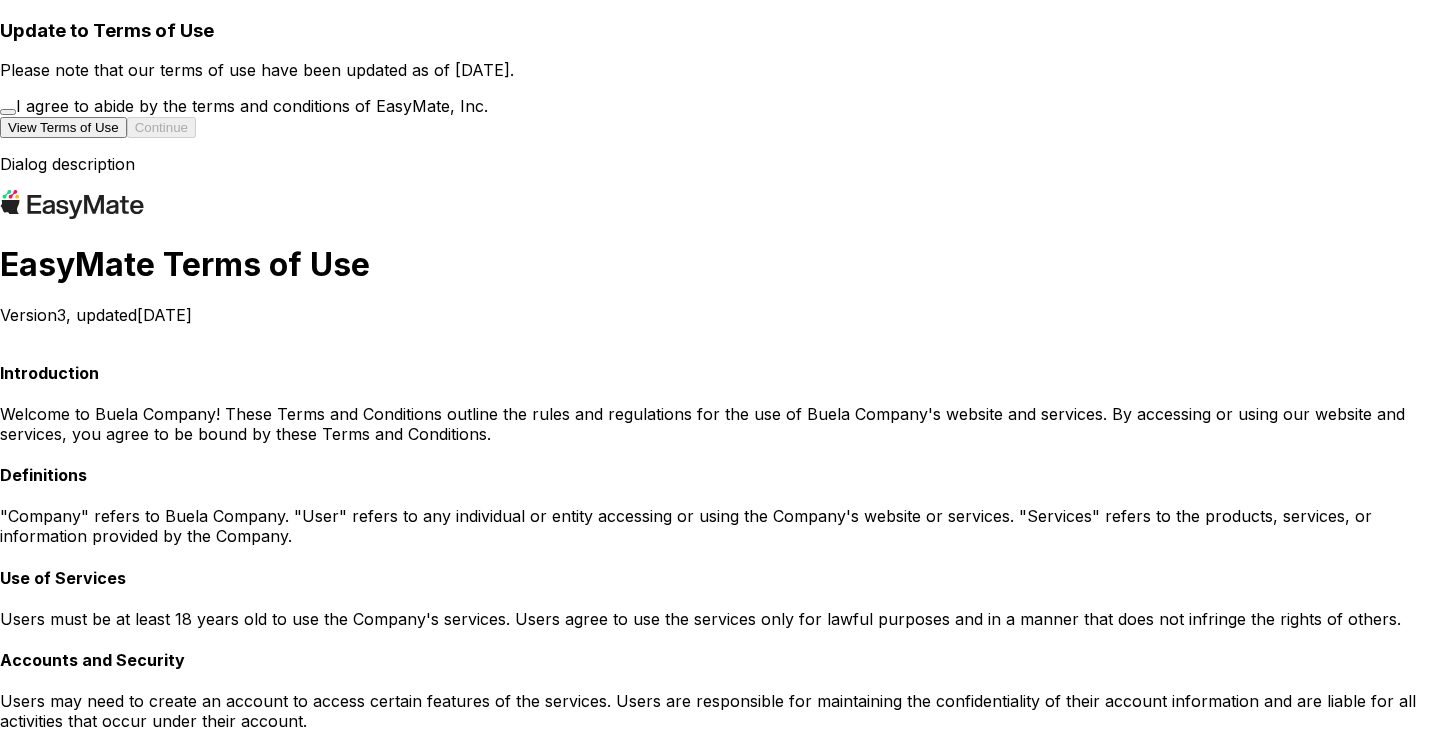 scroll, scrollTop: 1016, scrollLeft: 0, axis: vertical 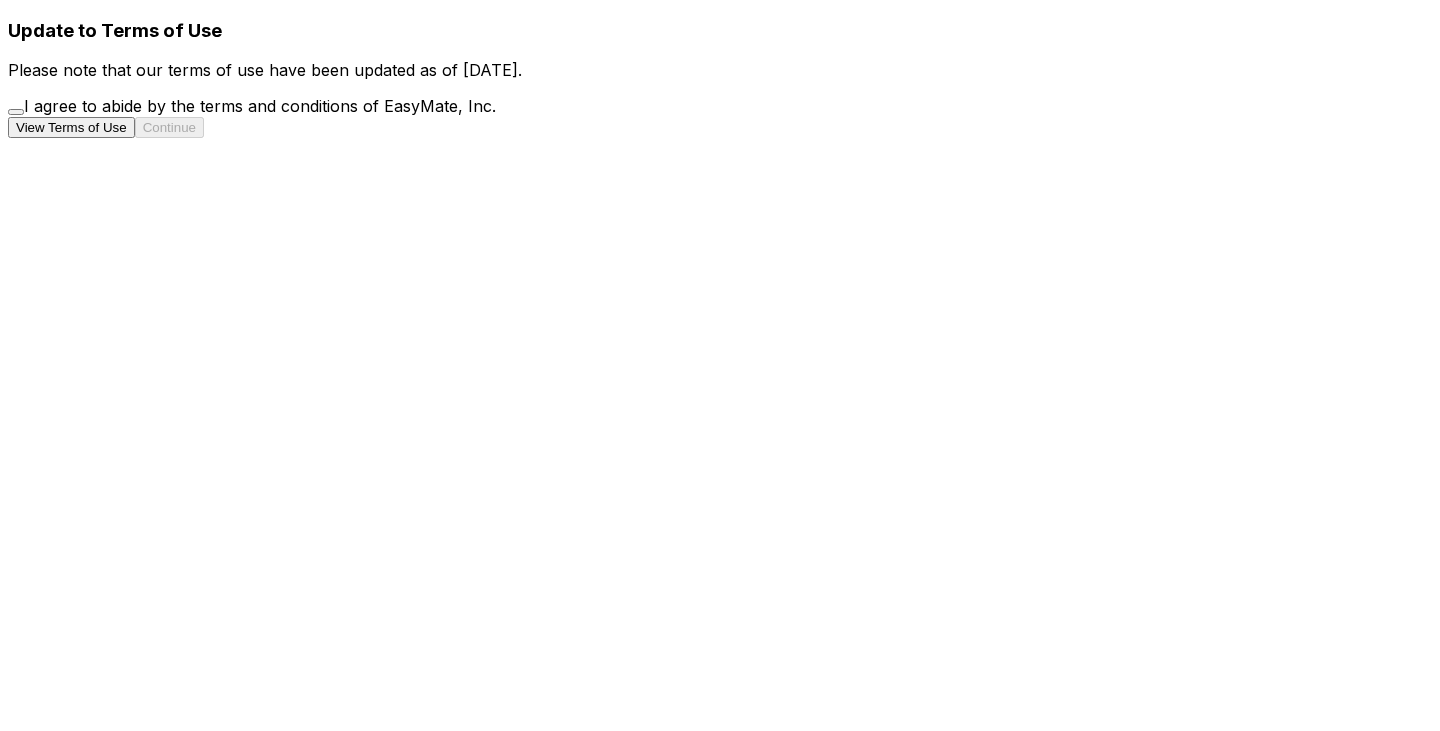 click on "View Terms of Use Continue" at bounding box center [720, 127] 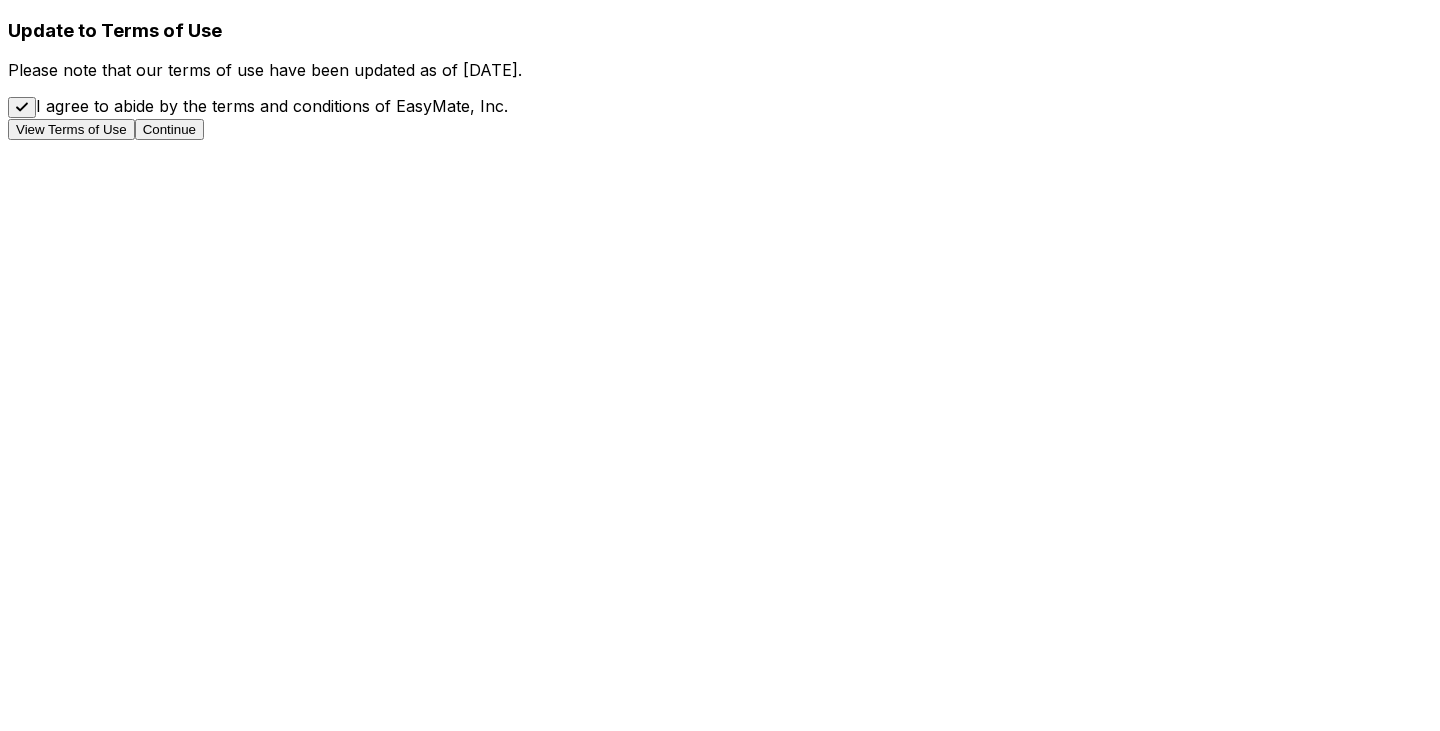 click on "Continue" at bounding box center [169, 129] 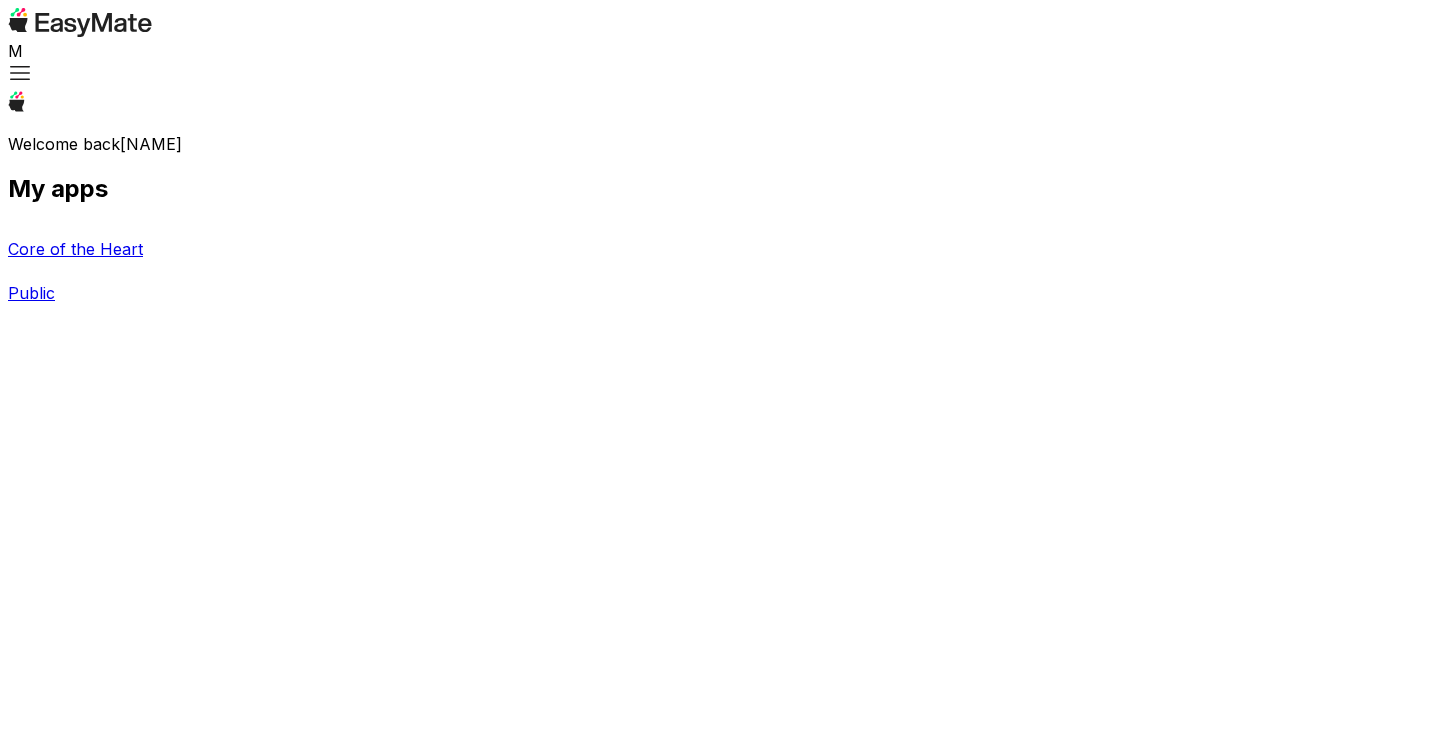 click on "Core of the Heart Public" at bounding box center [720, 271] 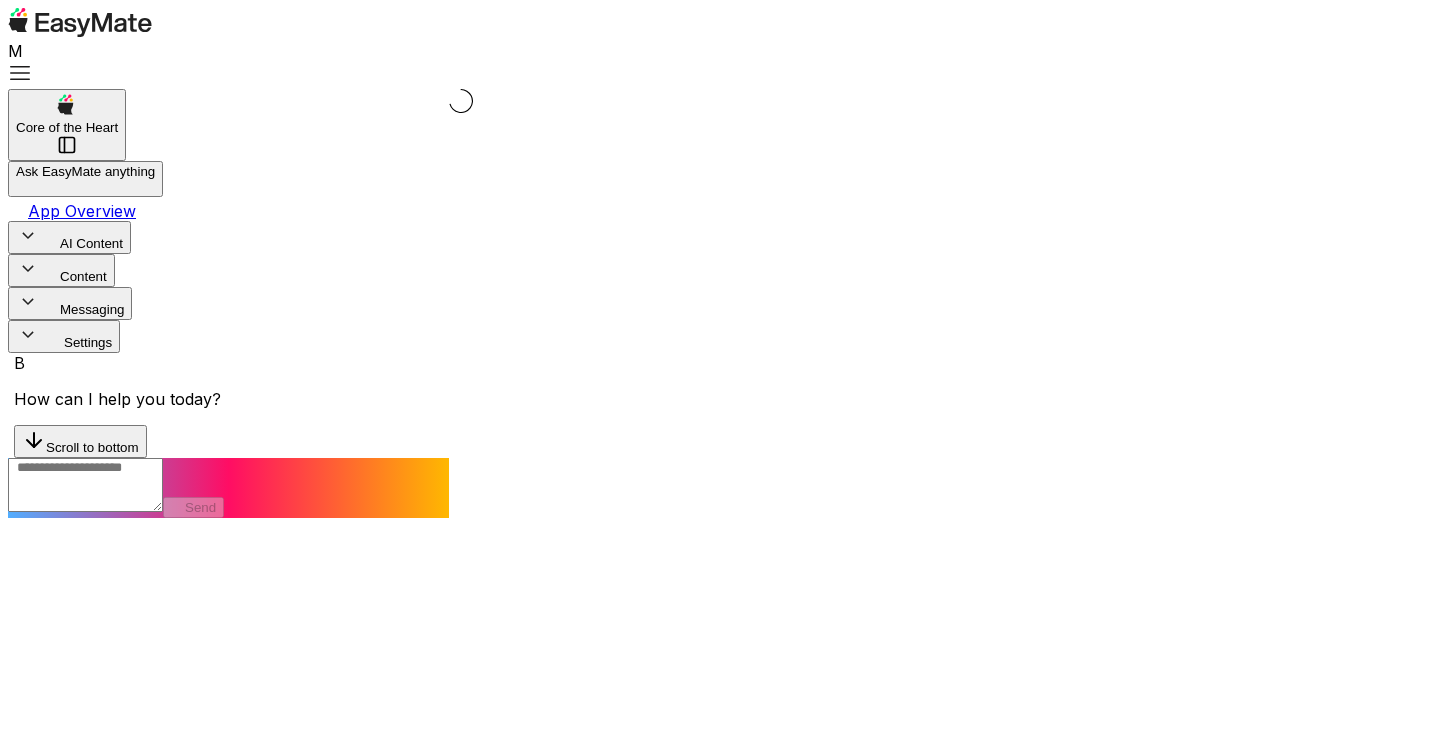 scroll, scrollTop: 0, scrollLeft: 0, axis: both 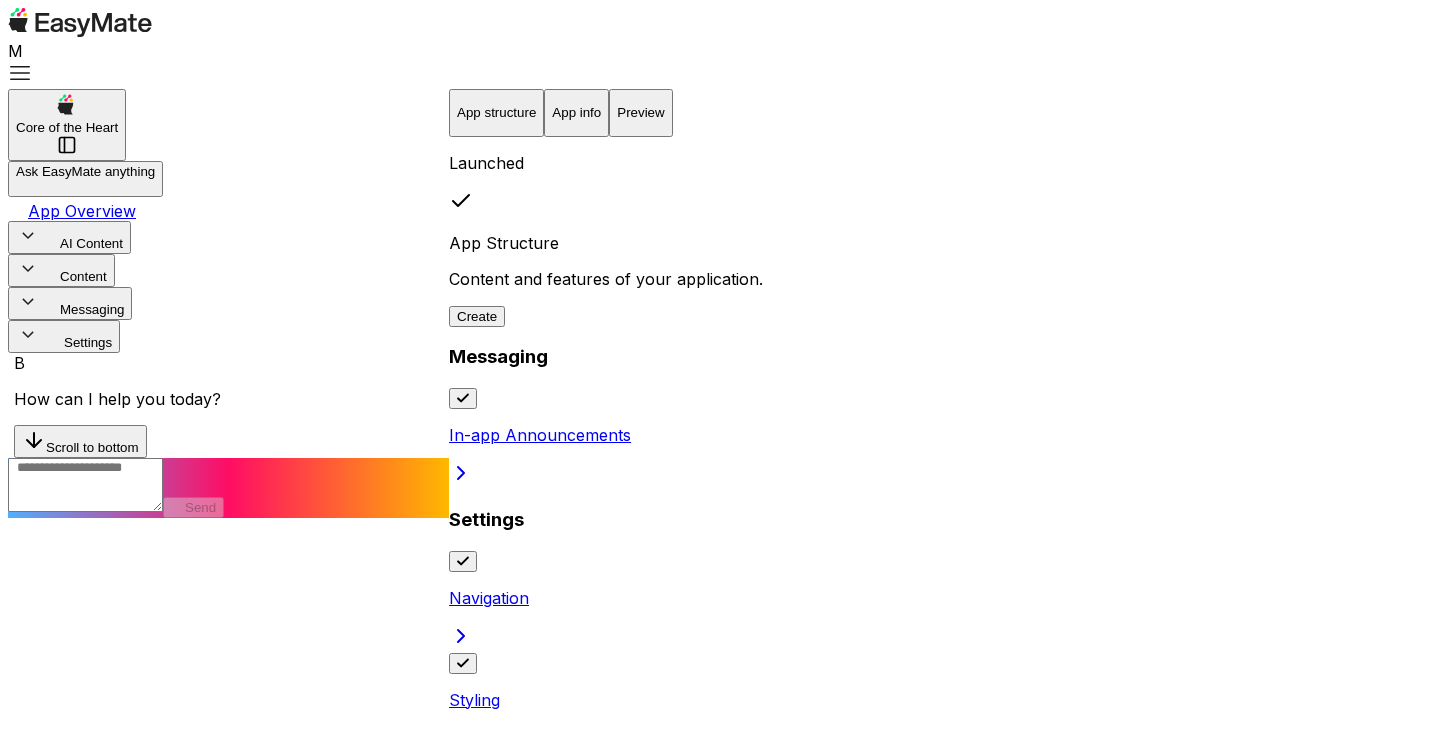 click at bounding box center (28, 236) 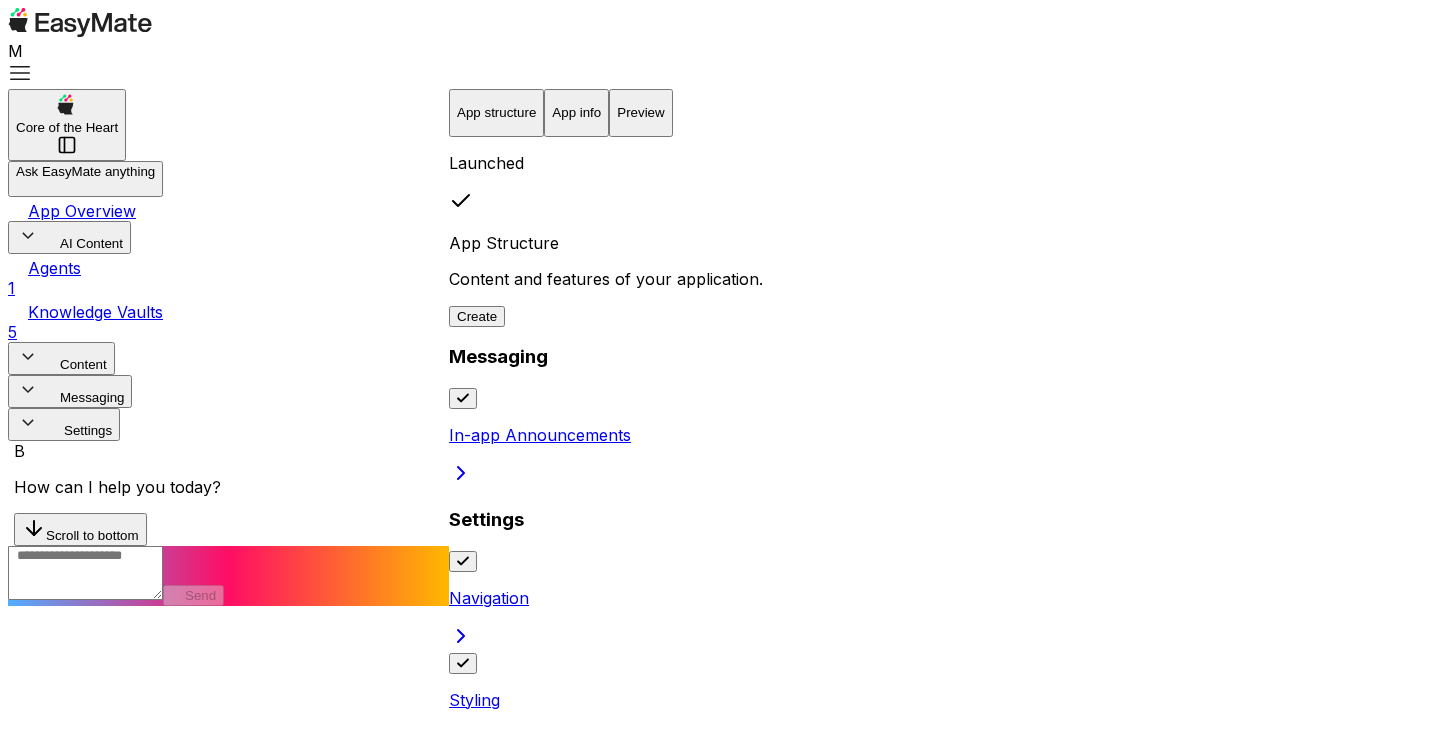 click on "Agents 1" at bounding box center [228, 276] 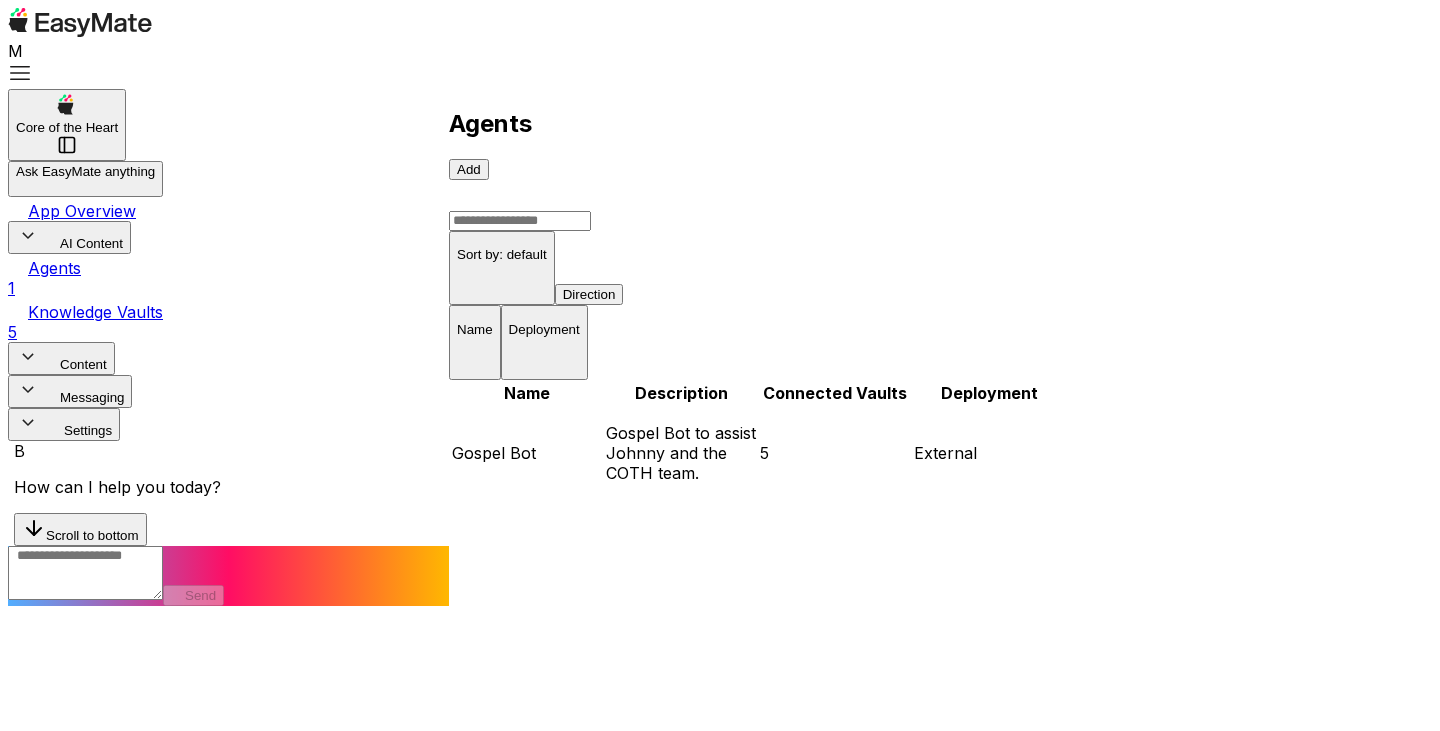 click on "Gospel Bot" at bounding box center [527, 453] 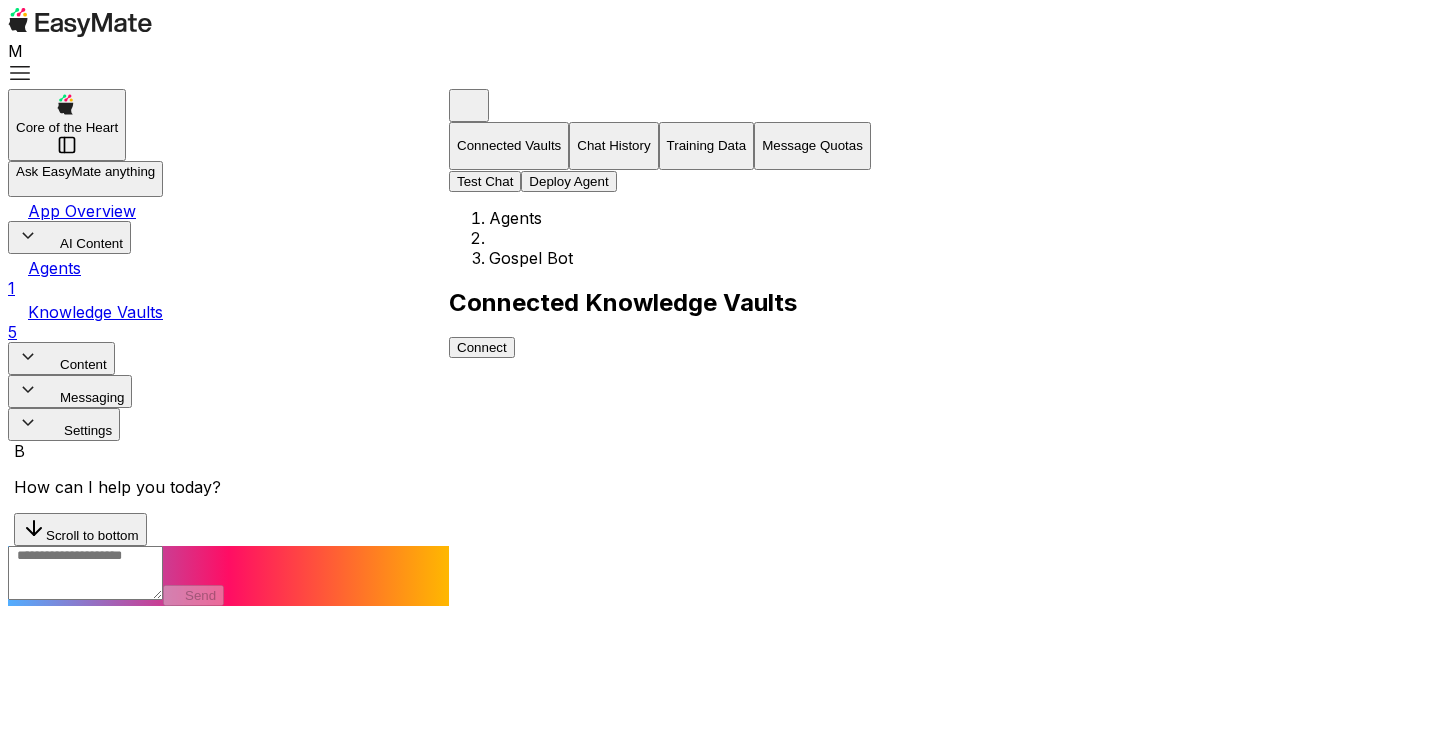 click on "Test Chat" at bounding box center (485, 181) 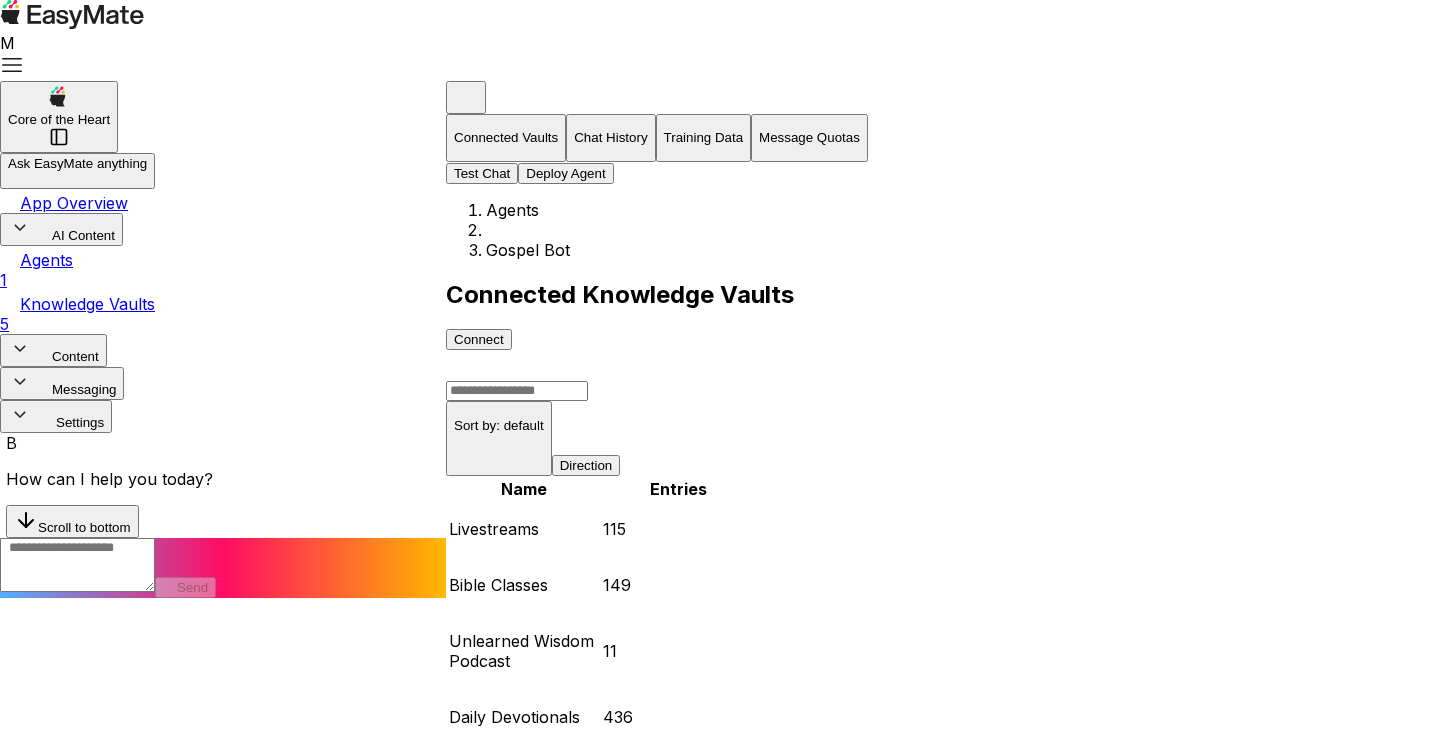 click at bounding box center (77, 1159) 